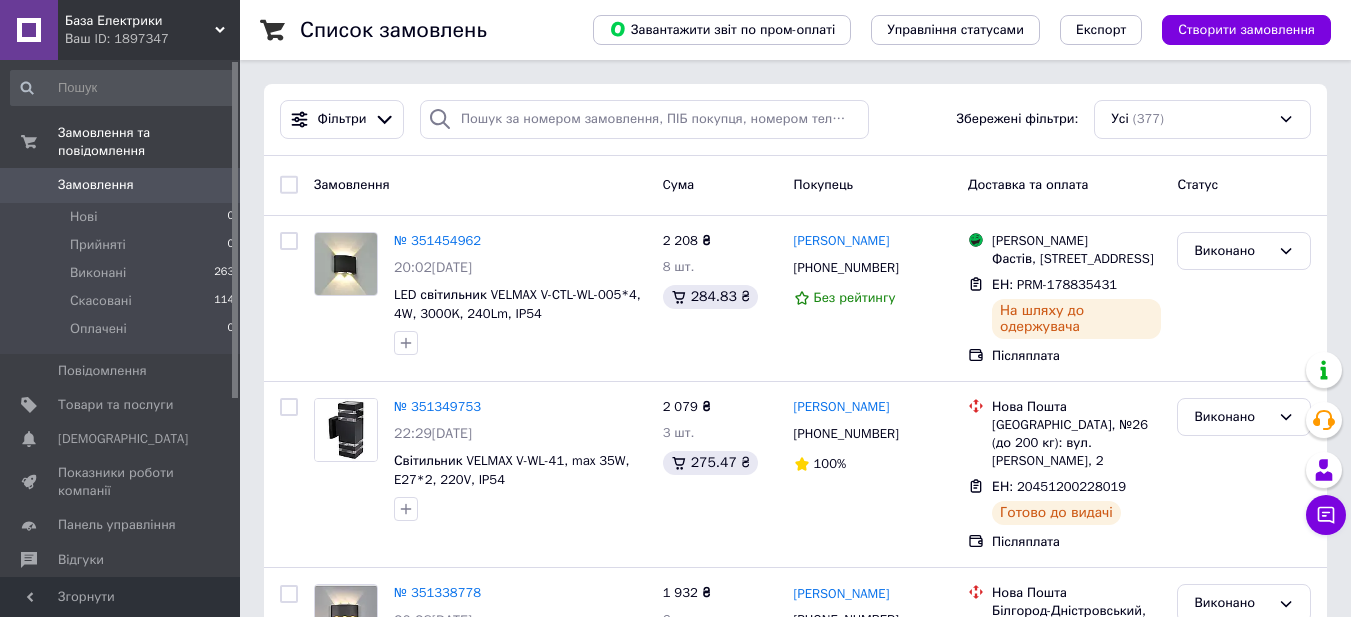 scroll, scrollTop: 0, scrollLeft: 0, axis: both 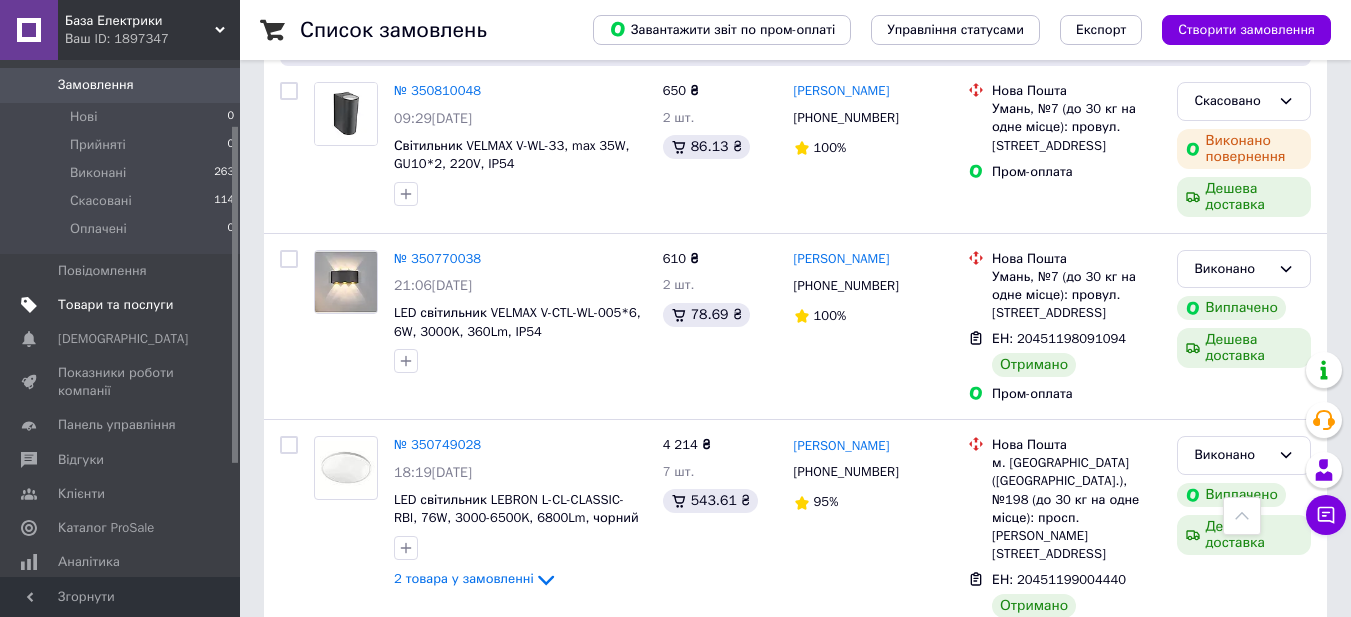 click on "Товари та послуги" at bounding box center [115, 305] 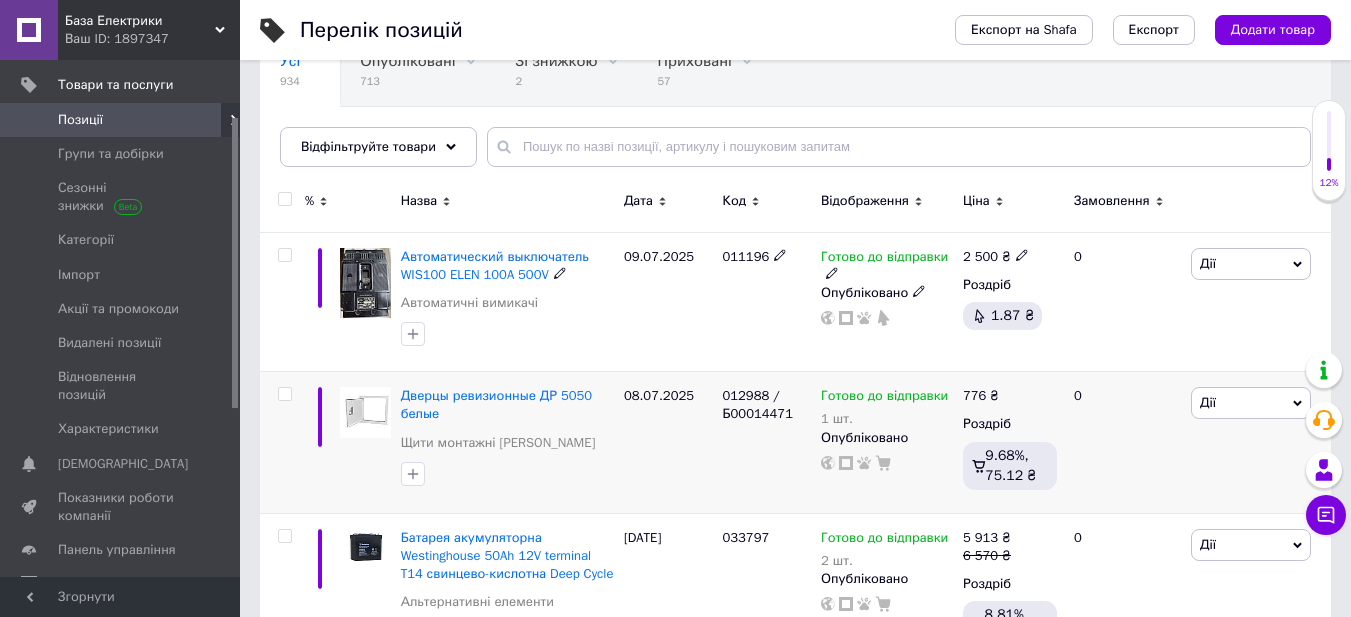 scroll, scrollTop: 200, scrollLeft: 0, axis: vertical 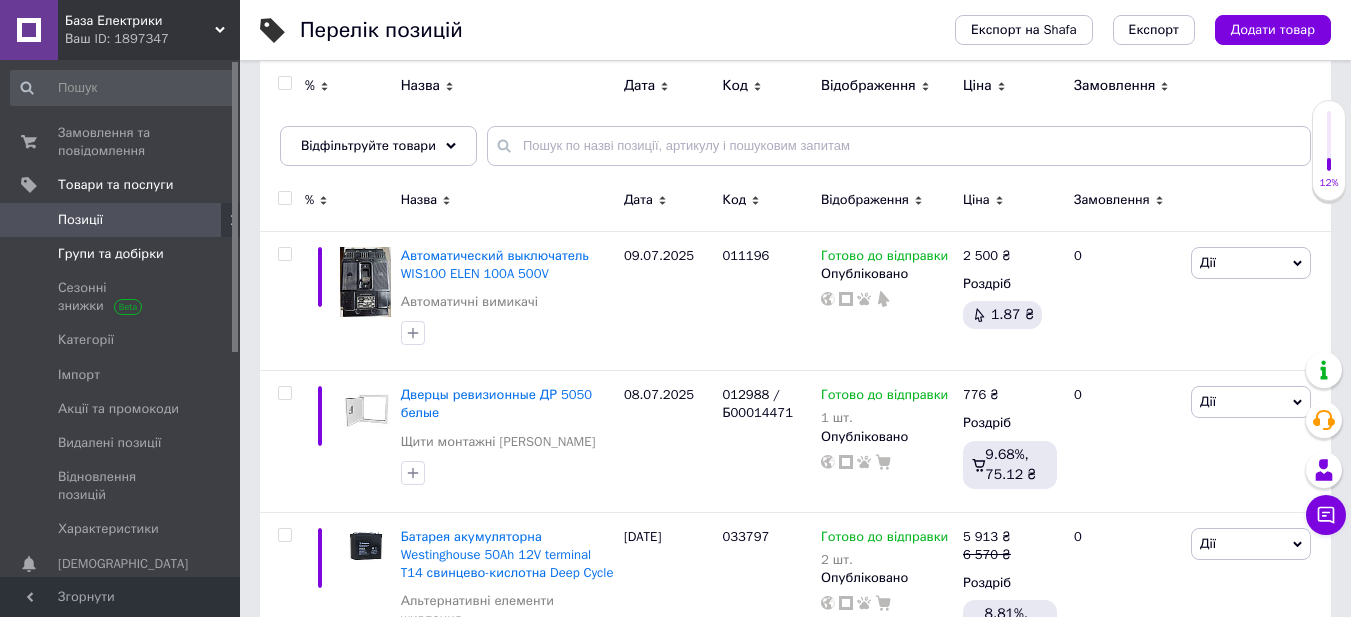 click on "Групи та добірки" at bounding box center (111, 254) 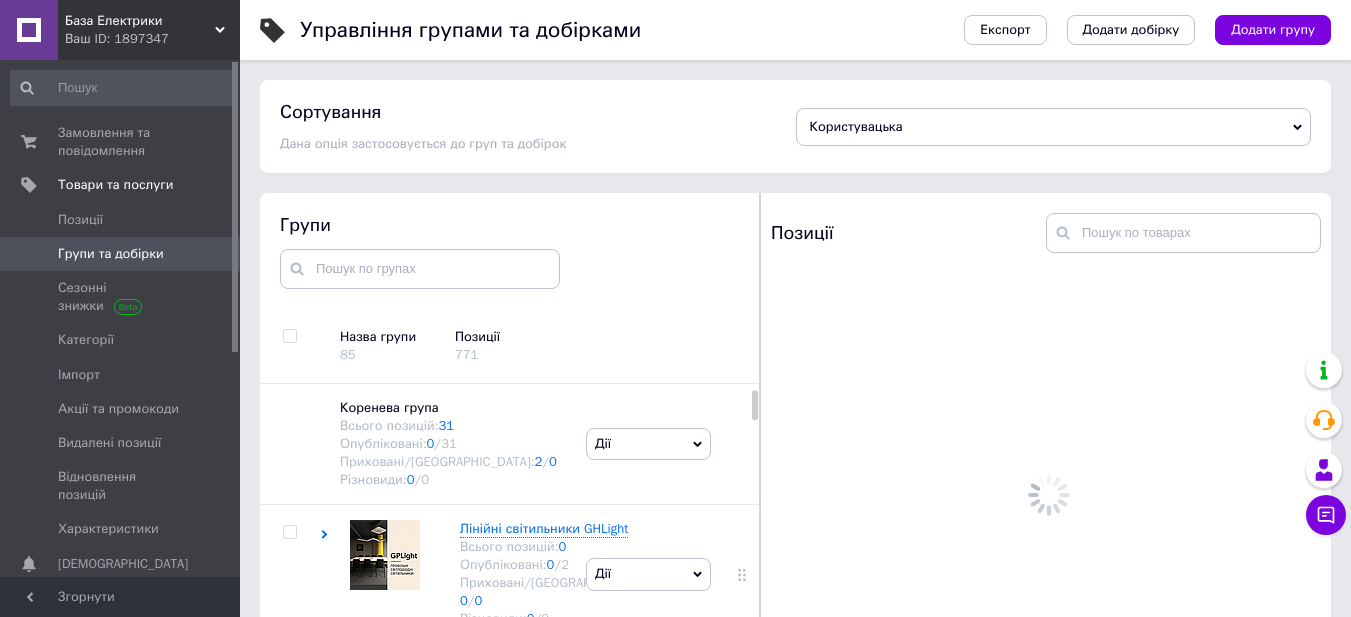 scroll, scrollTop: 113, scrollLeft: 0, axis: vertical 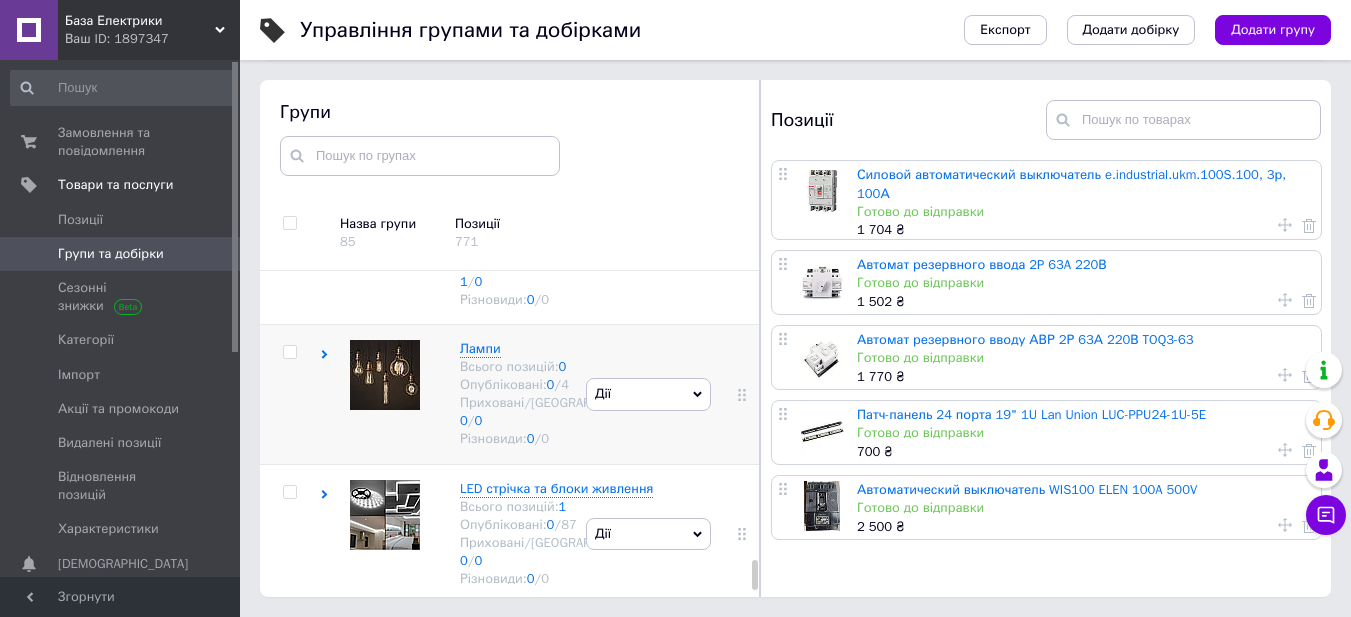 click 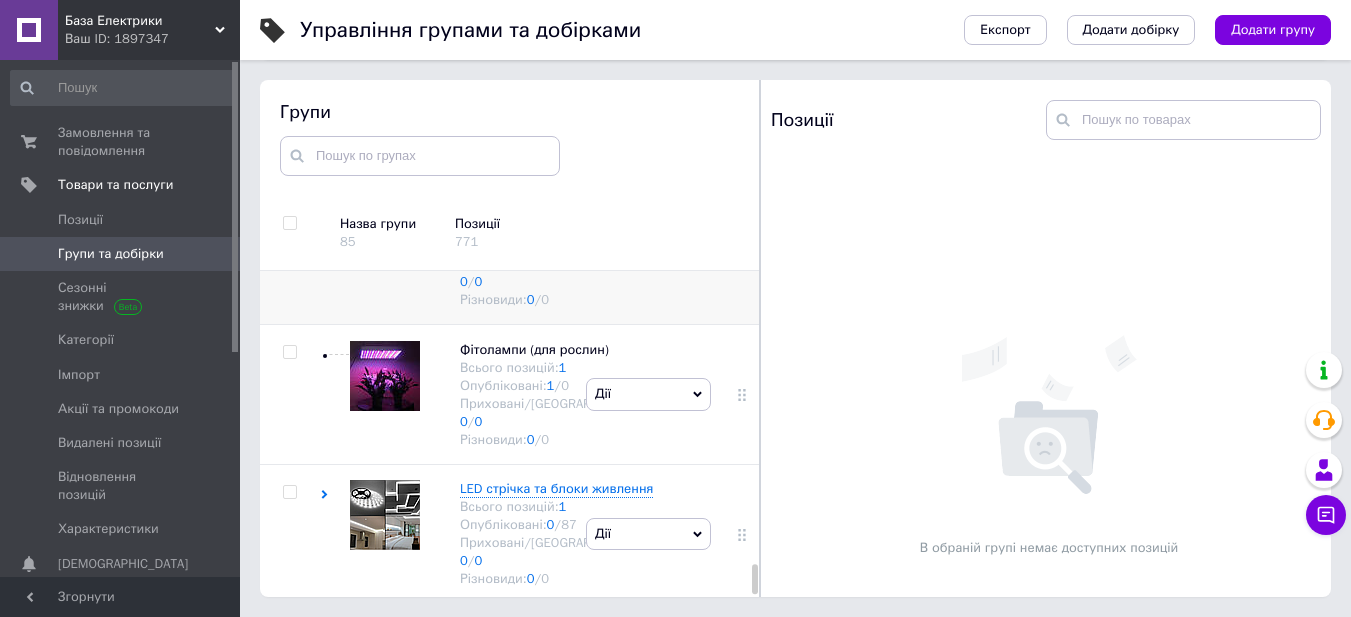 scroll, scrollTop: 6618, scrollLeft: 0, axis: vertical 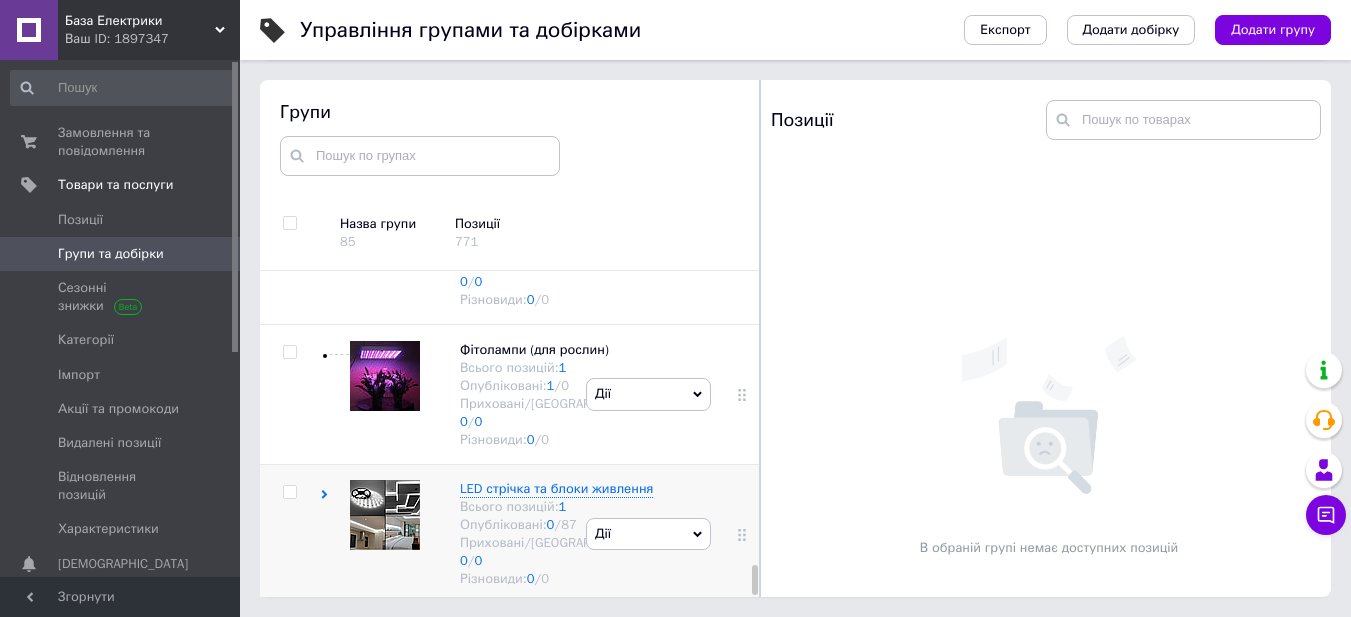 click 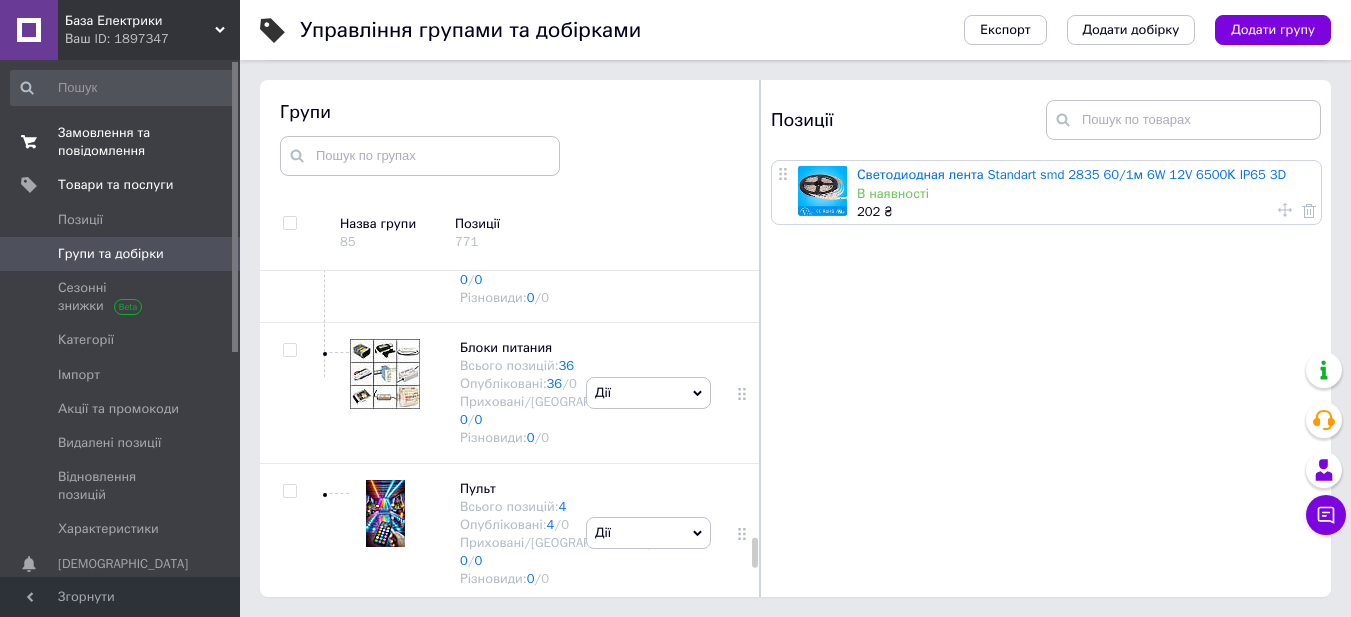 click on "Замовлення та повідомлення" at bounding box center (121, 142) 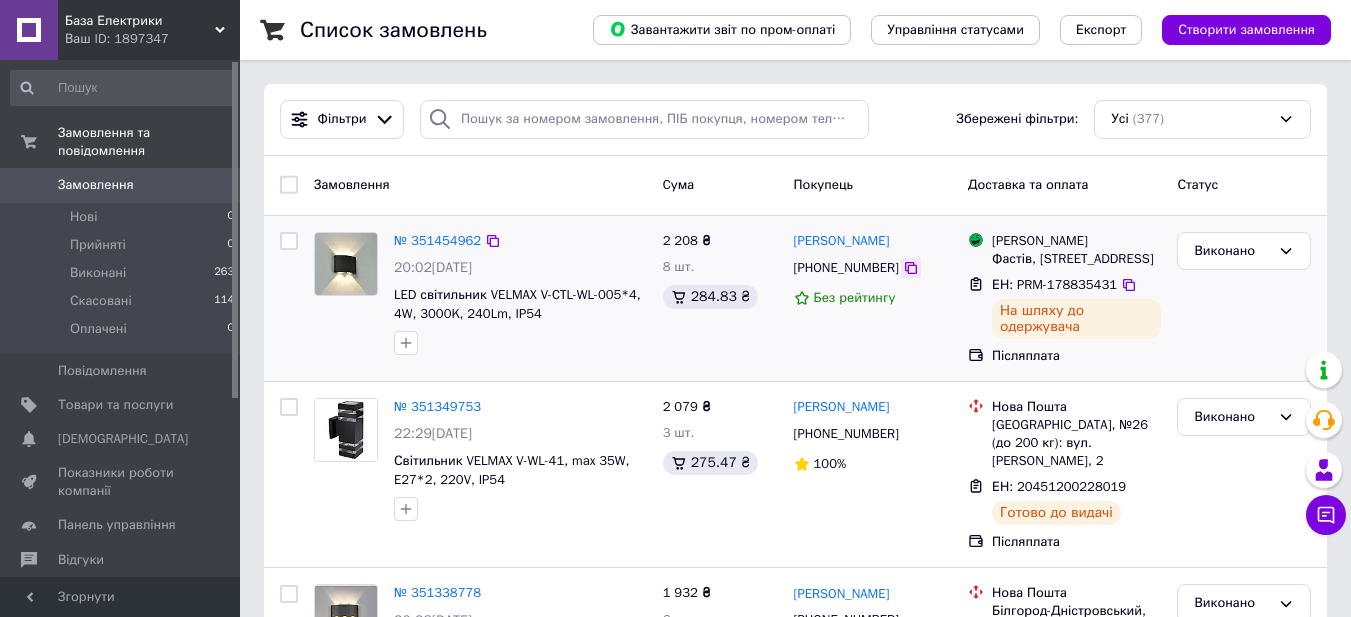click 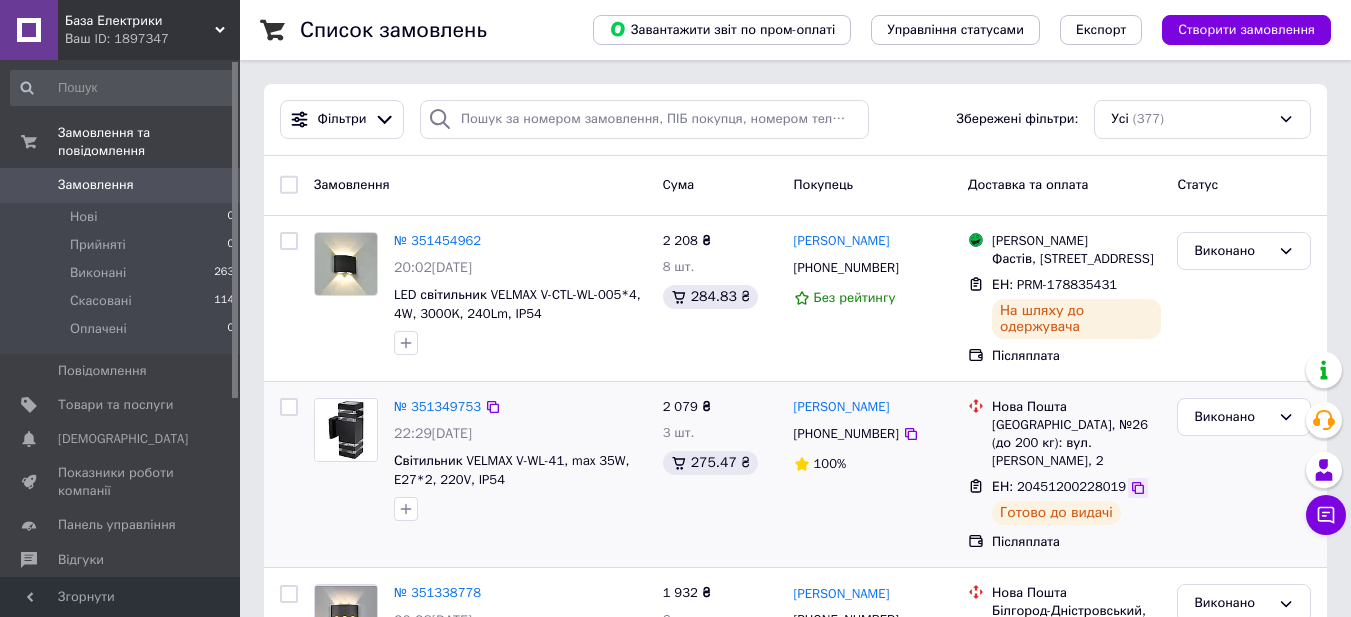 click 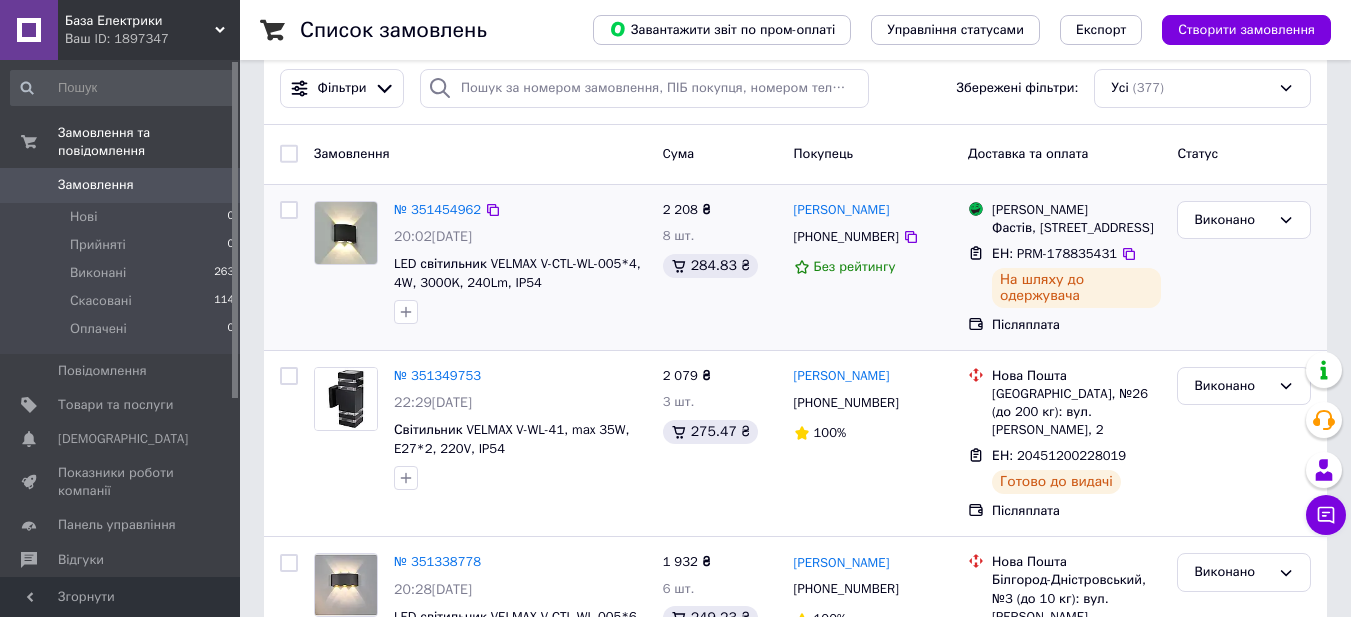 scroll, scrollTop: 0, scrollLeft: 0, axis: both 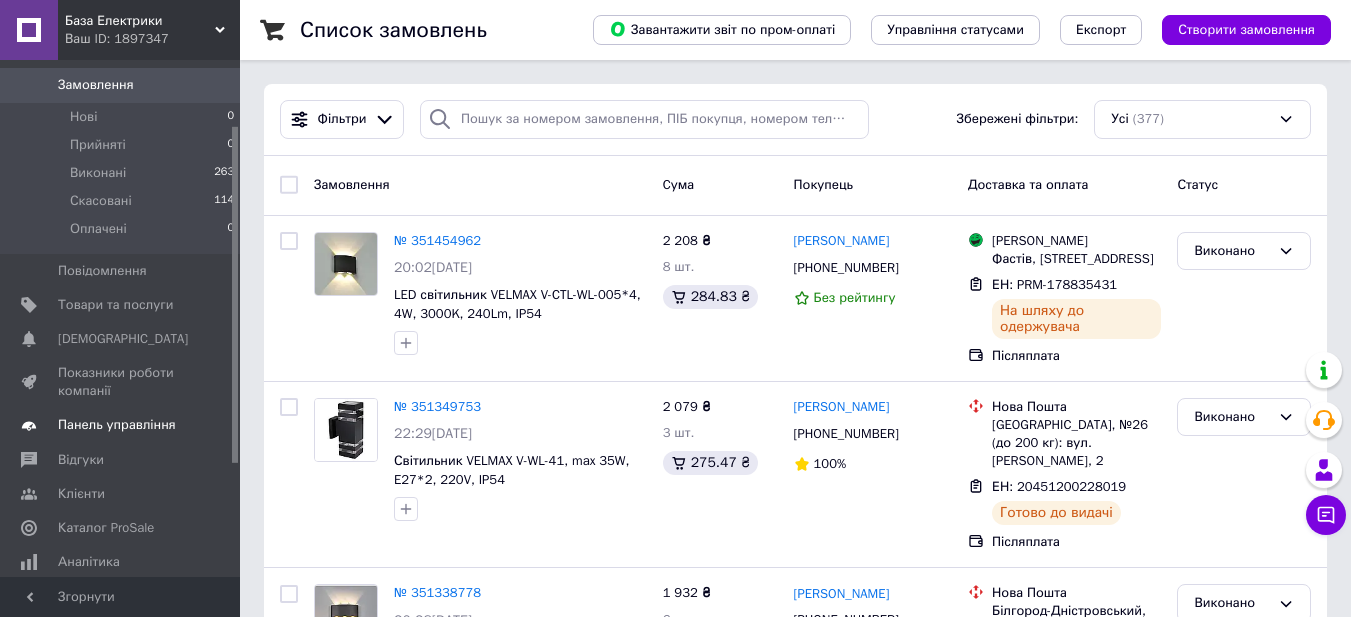 click on "Панель управління" at bounding box center (117, 425) 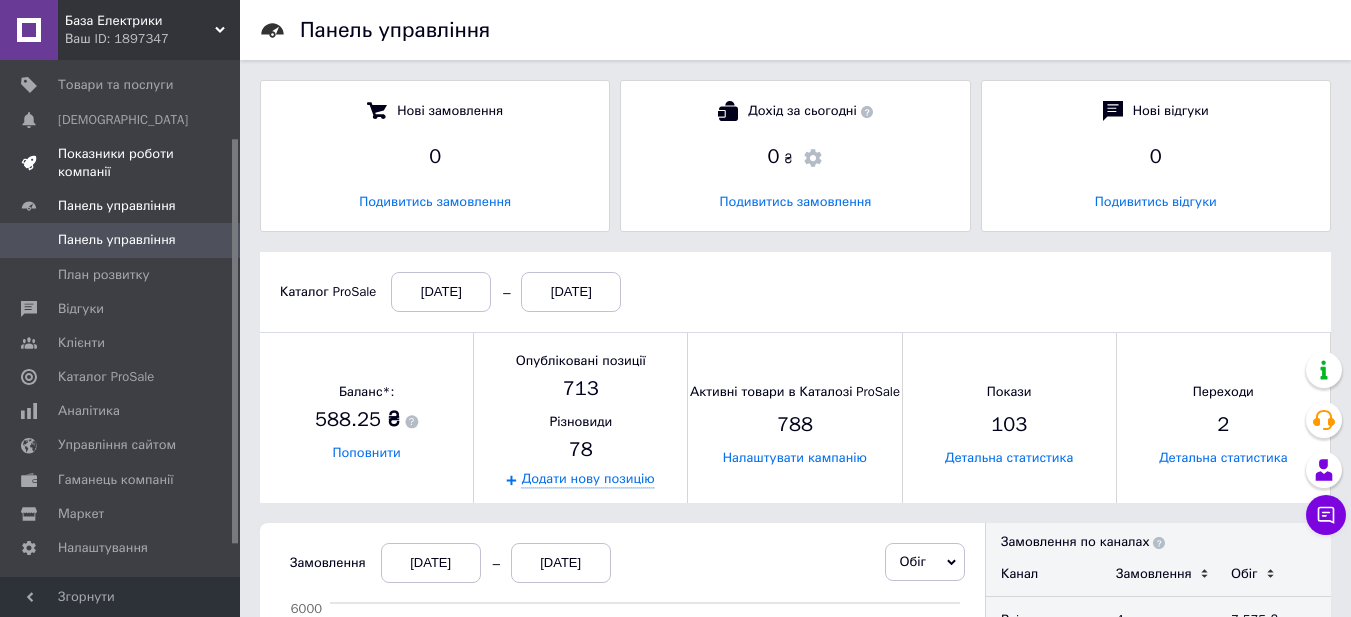 scroll, scrollTop: 10, scrollLeft: 10, axis: both 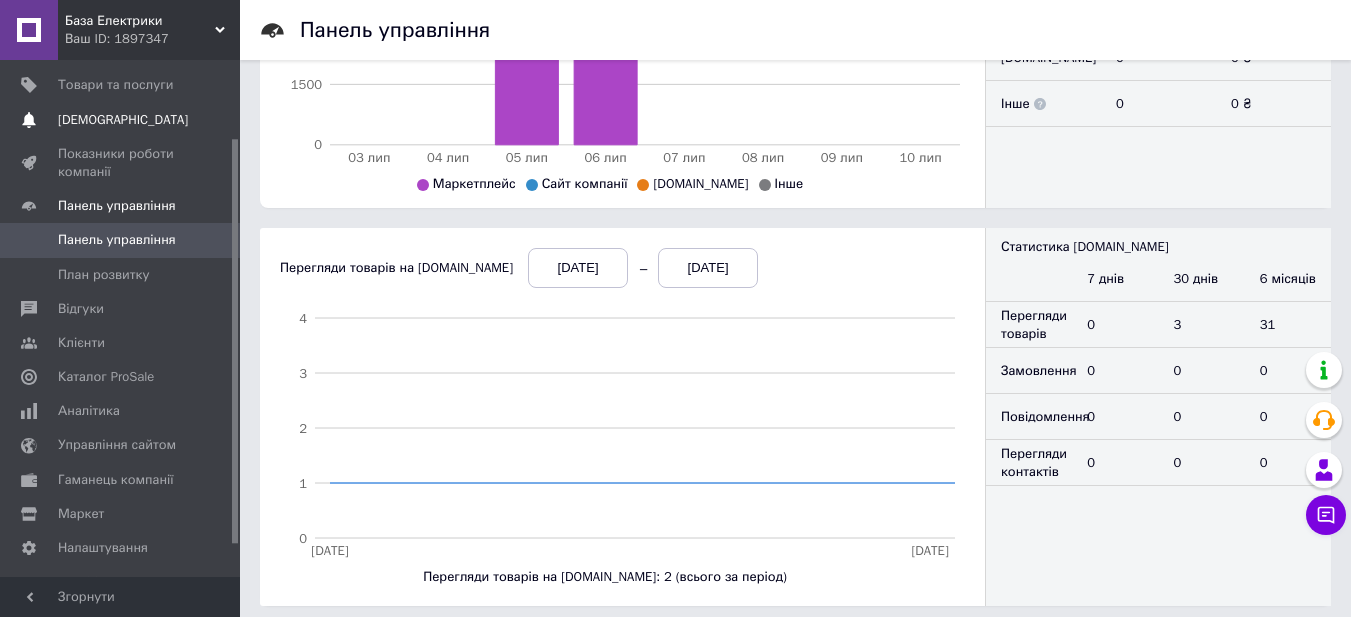 click on "[DEMOGRAPHIC_DATA]" at bounding box center [123, 120] 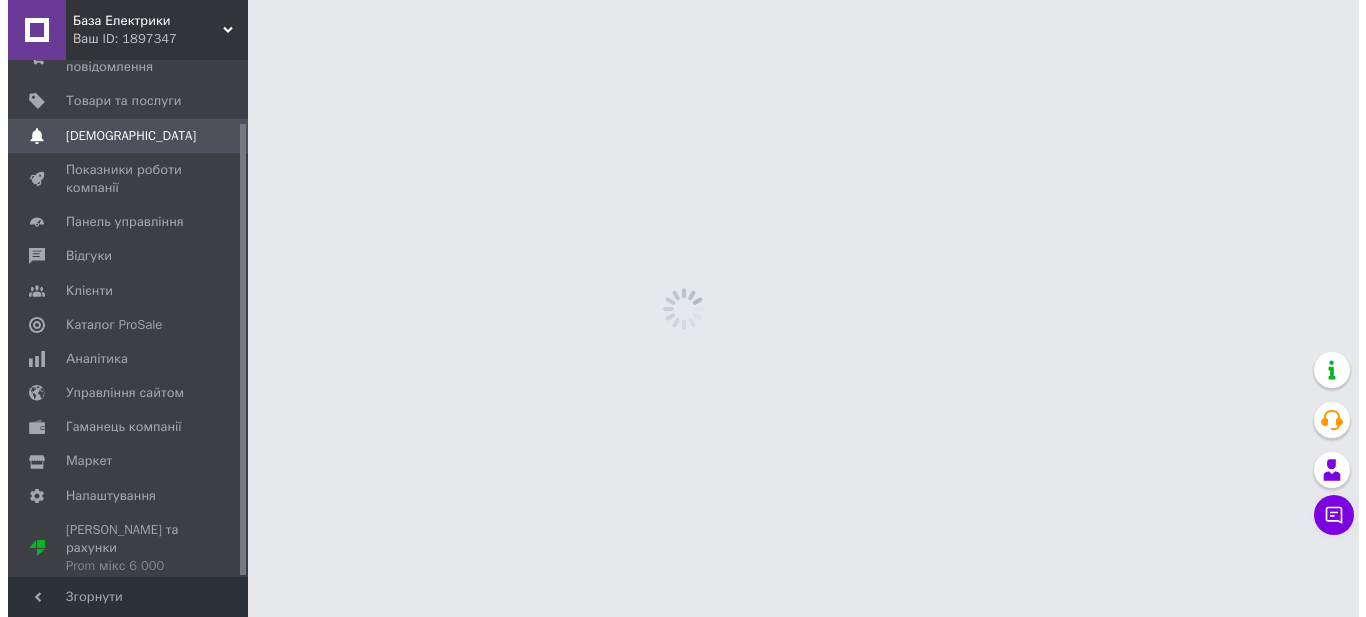 scroll, scrollTop: 0, scrollLeft: 0, axis: both 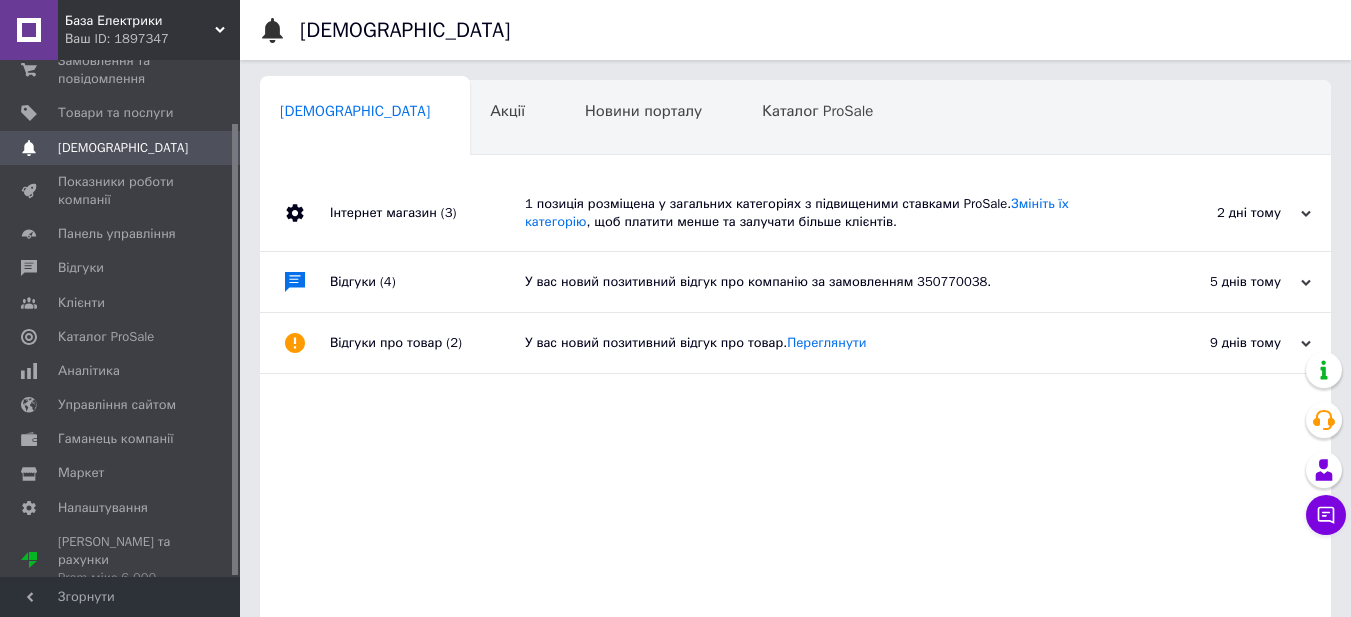 click on "Відгуки   (4)" at bounding box center (427, 282) 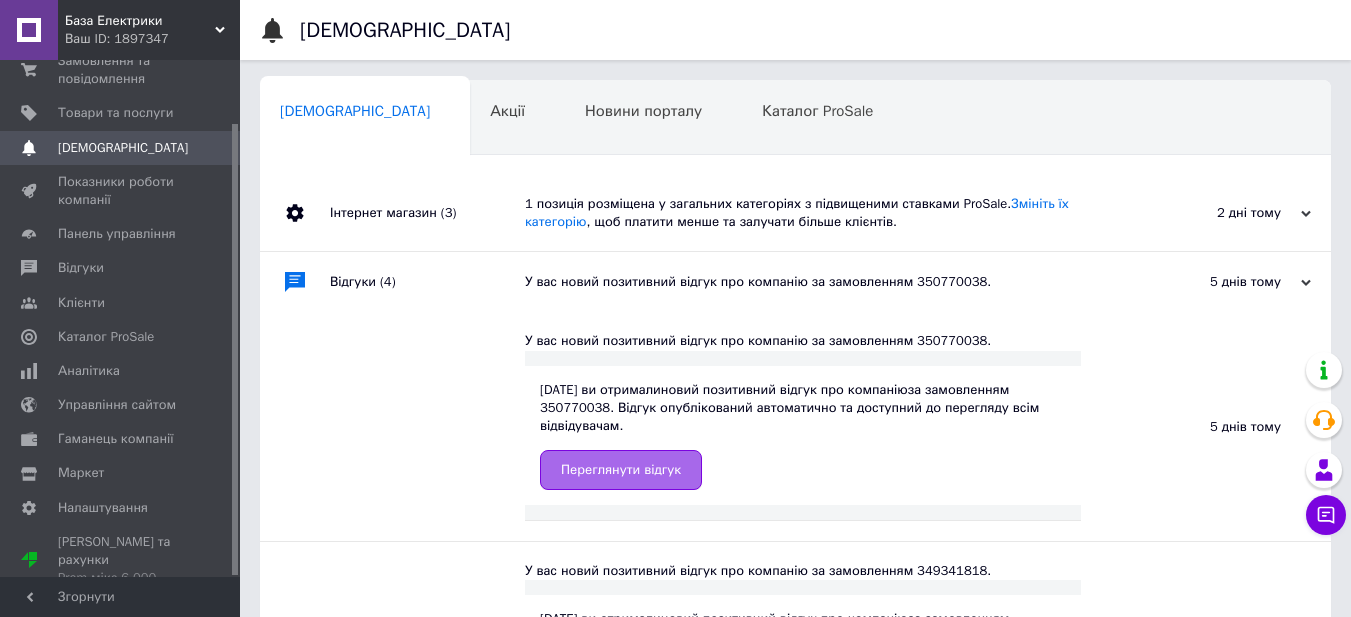 click on "Переглянути відгук" at bounding box center (621, 470) 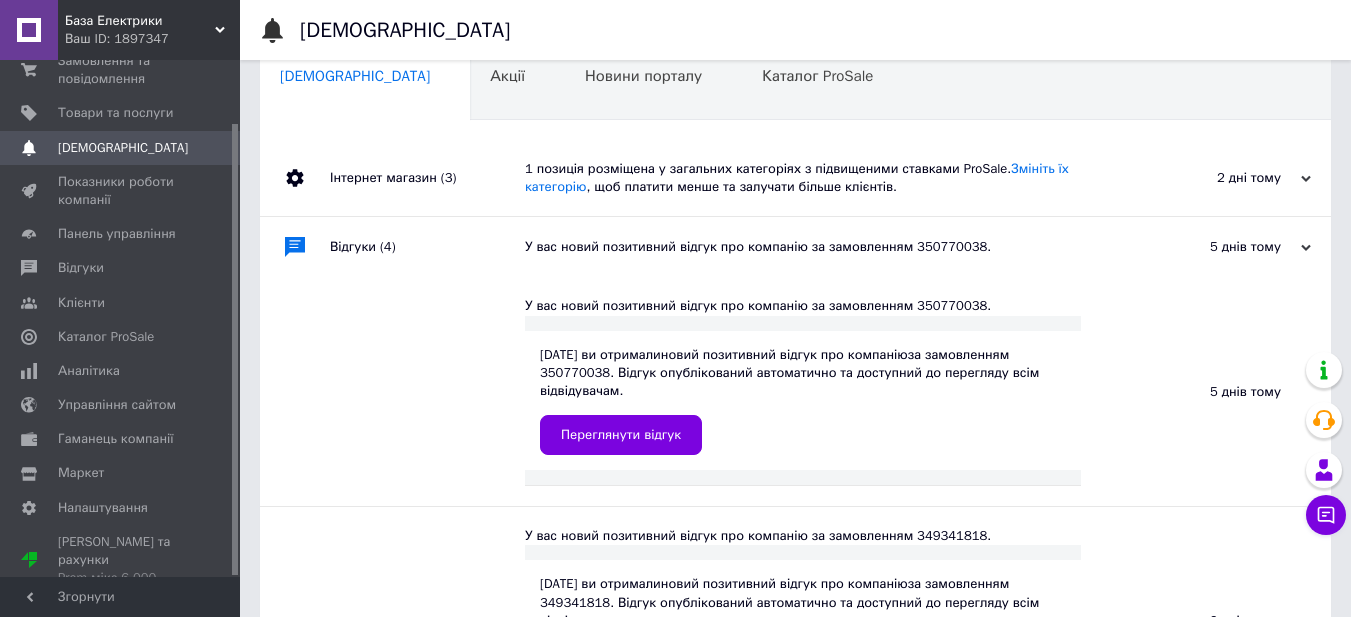 scroll, scrollTop: 0, scrollLeft: 0, axis: both 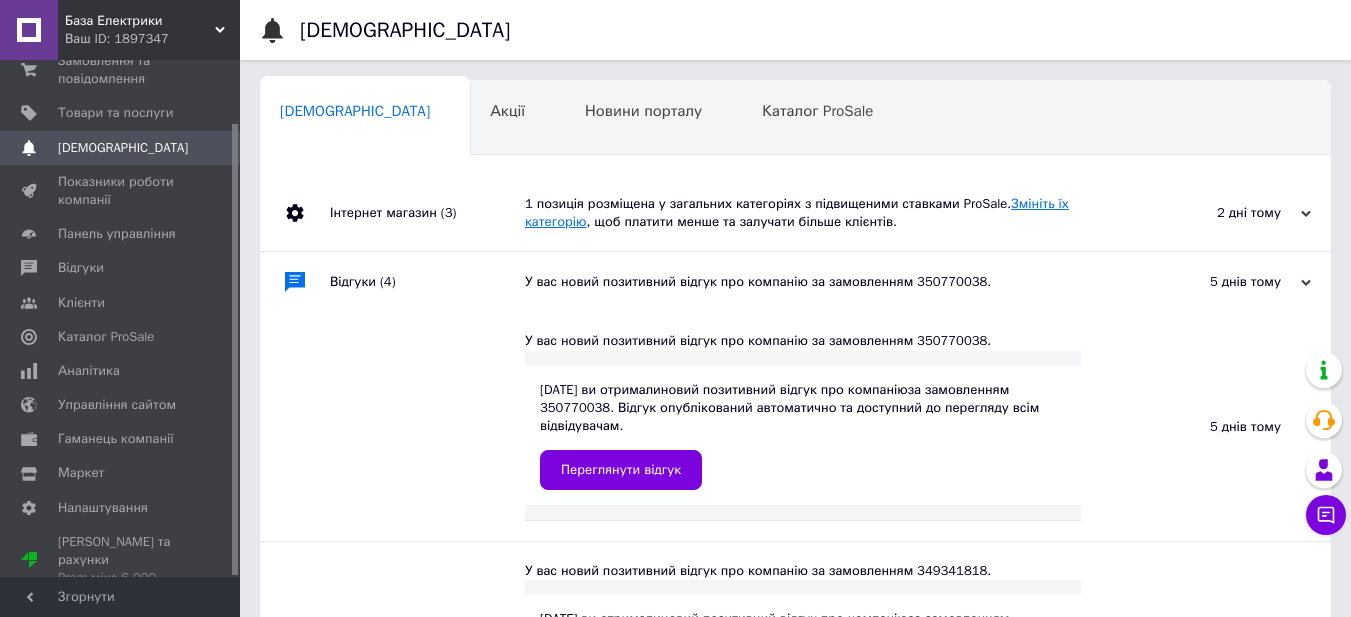 click on "Змініть їх категорію" at bounding box center (797, 212) 